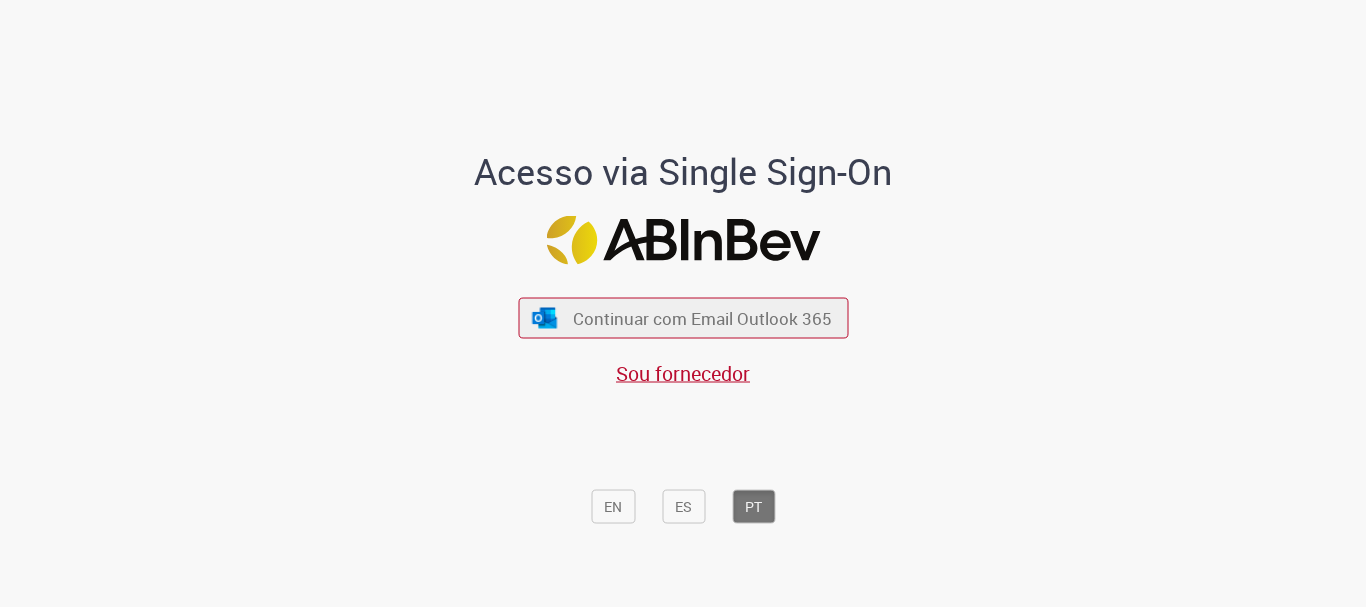 scroll, scrollTop: 0, scrollLeft: 0, axis: both 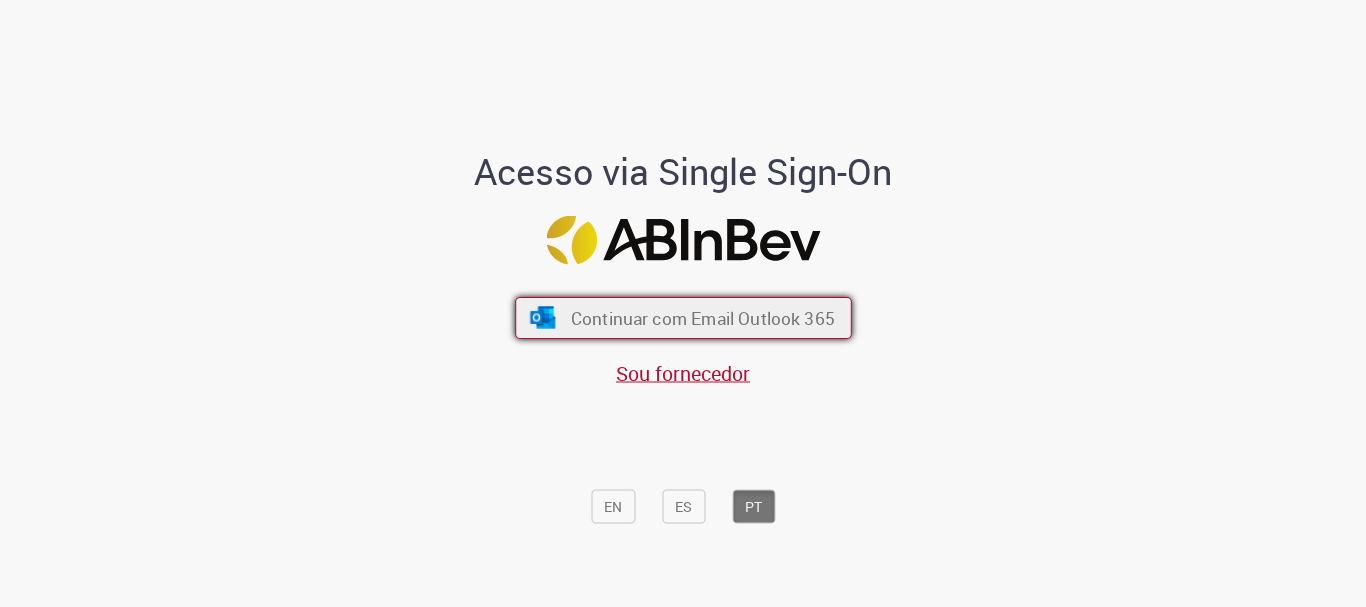 click on "Continuar com Email Outlook 365" at bounding box center [702, 318] 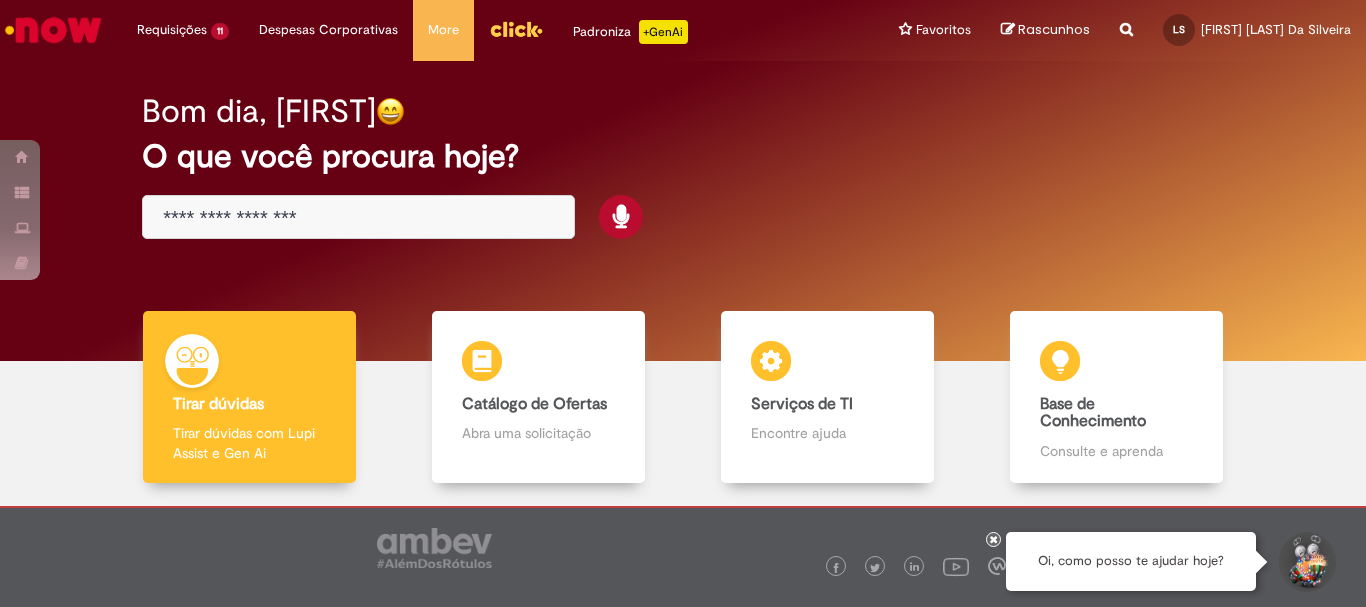 scroll, scrollTop: 0, scrollLeft: 0, axis: both 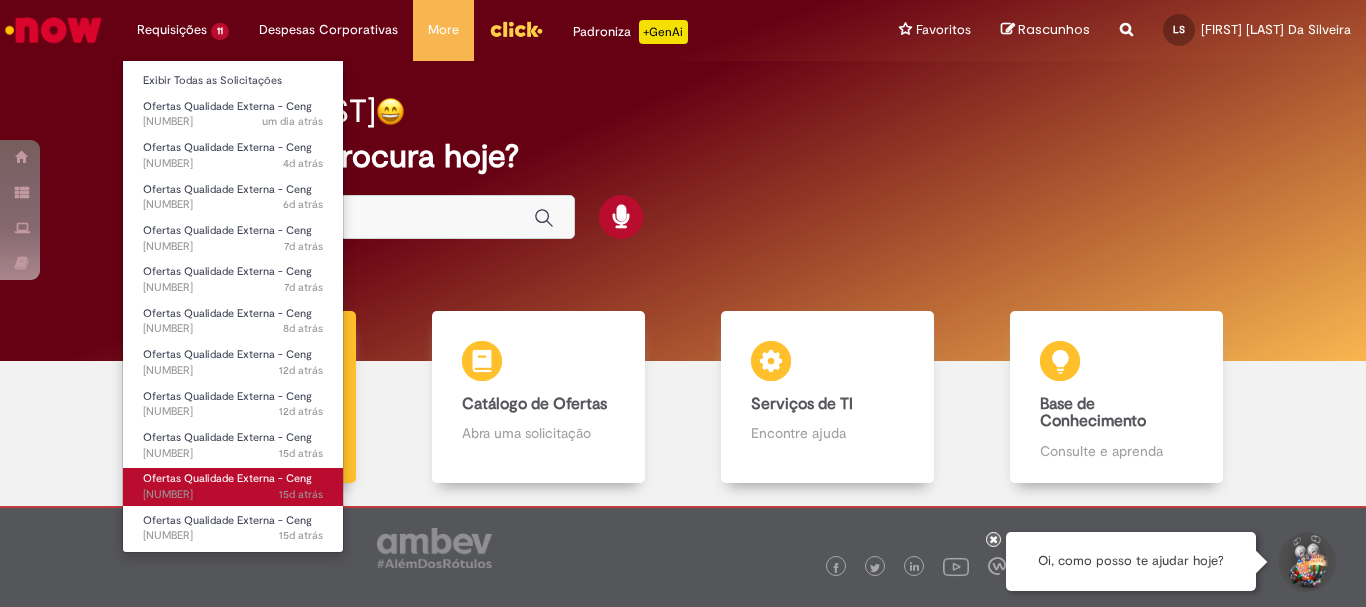 click on "Ofertas Qualidade Externa - Ceng" at bounding box center [227, 478] 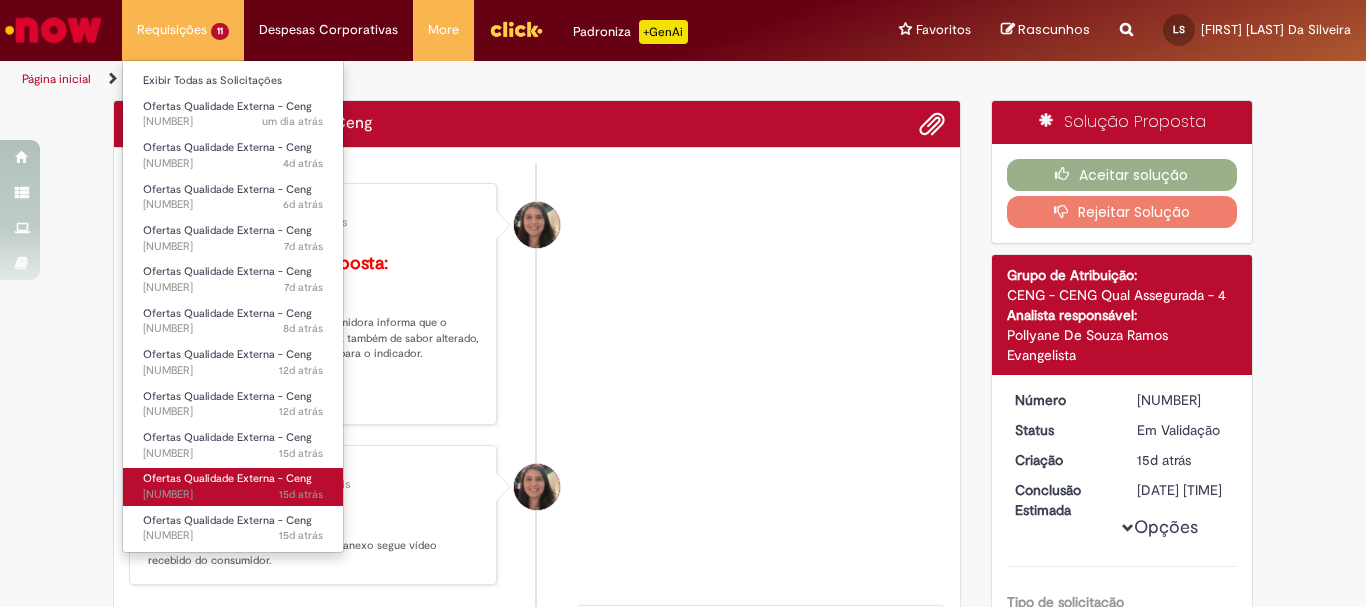 click on "Ofertas Qualidade Externa - Ceng" at bounding box center (227, 478) 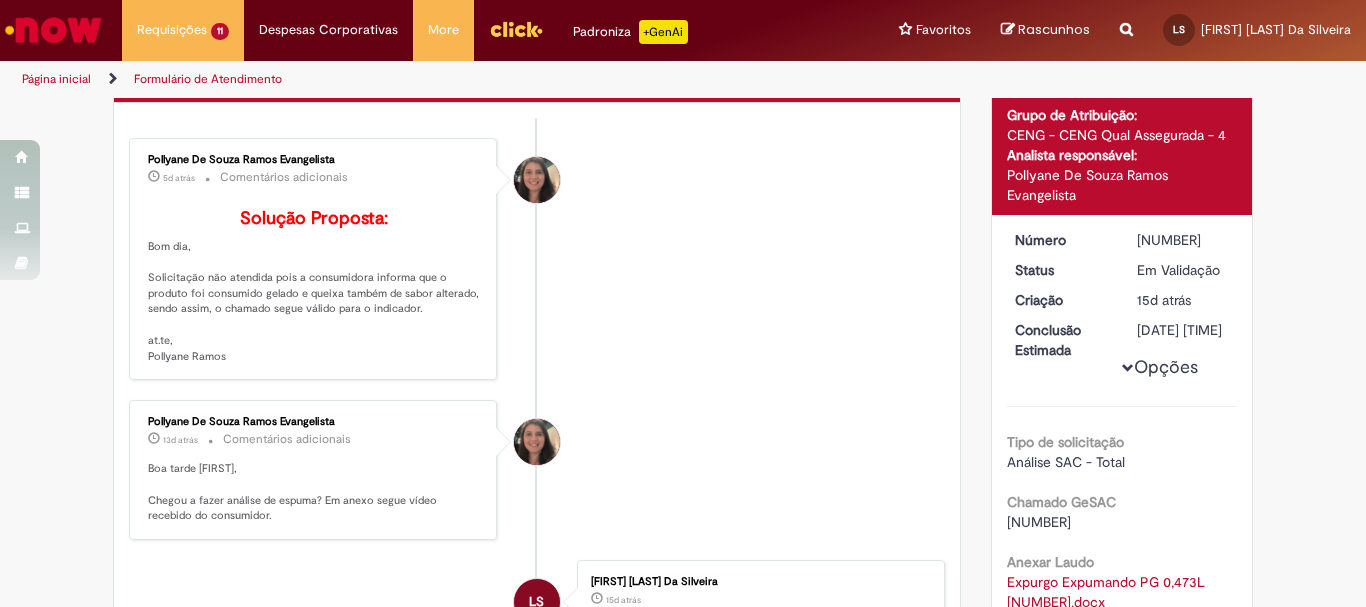 scroll, scrollTop: 200, scrollLeft: 0, axis: vertical 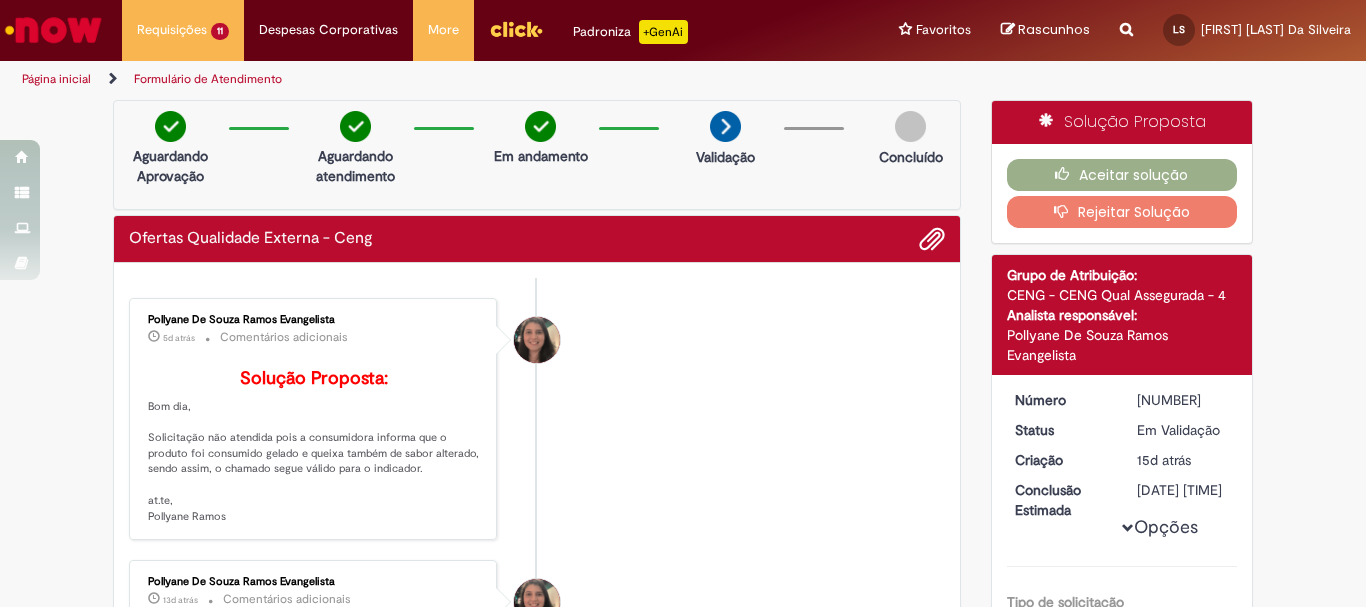 click on "Rejeitar Solução" at bounding box center (1122, 212) 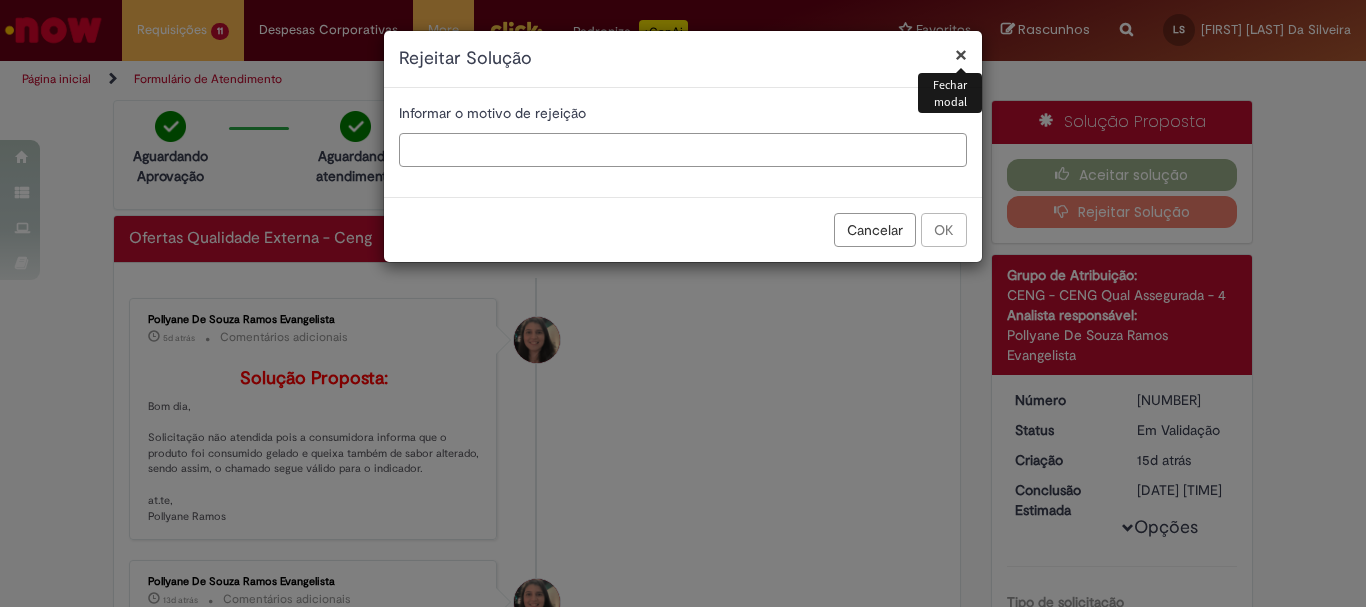 click at bounding box center [683, 150] 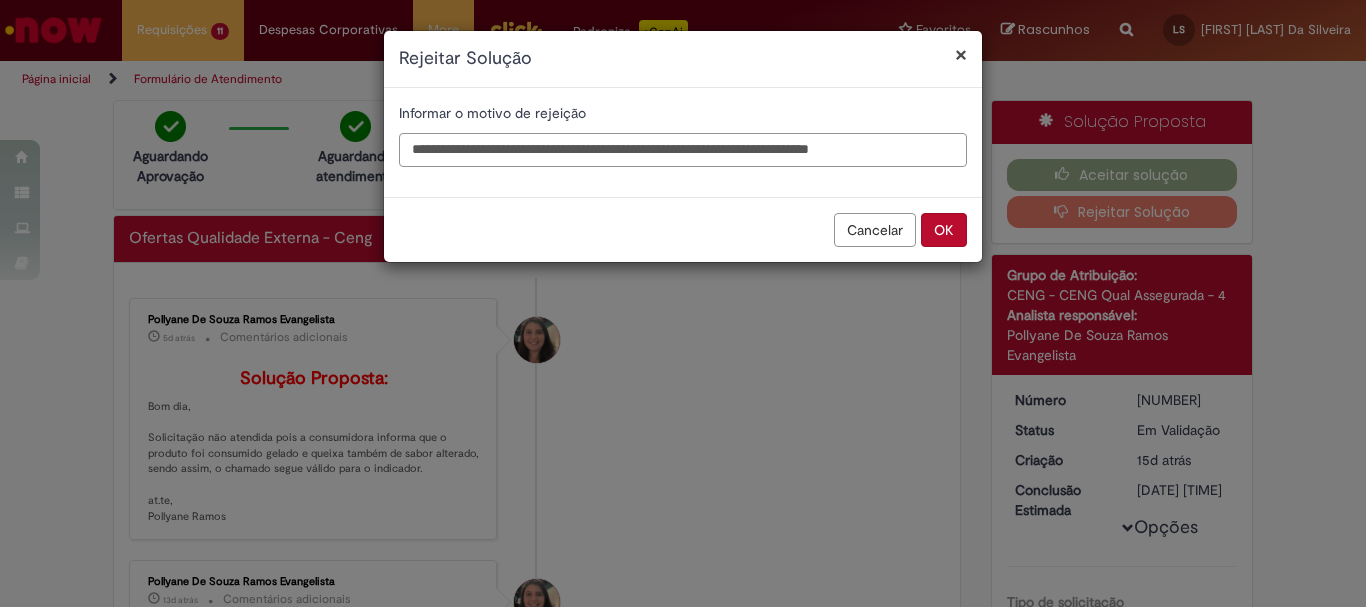 type on "**********" 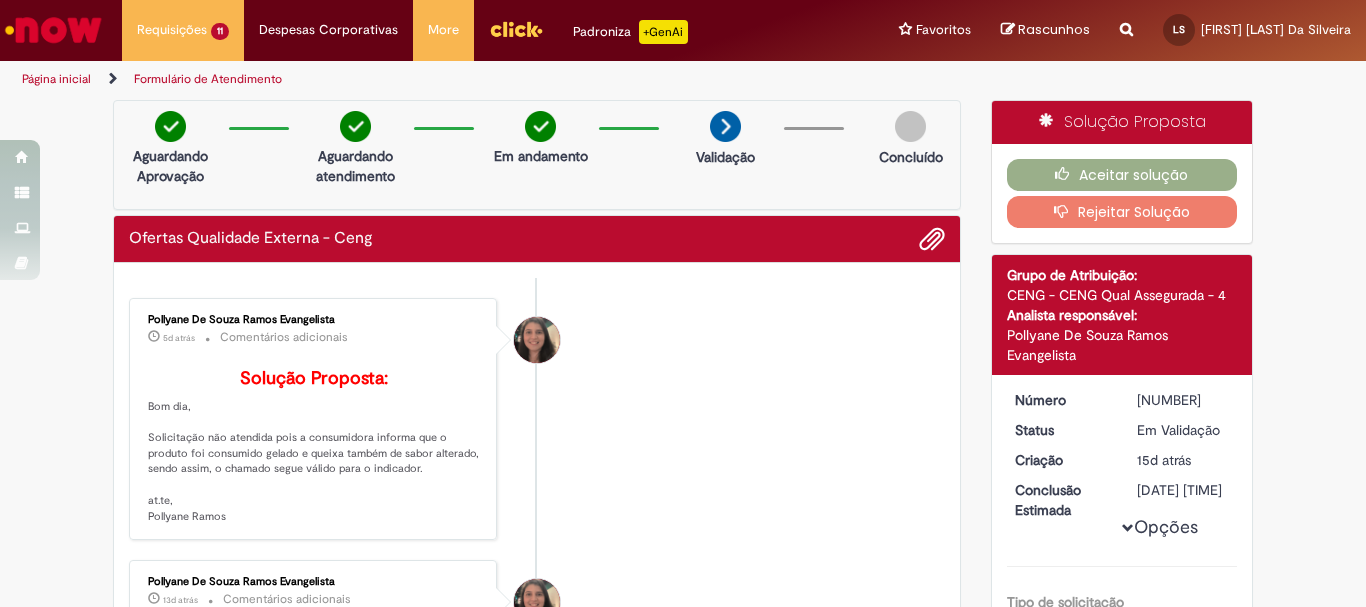 type 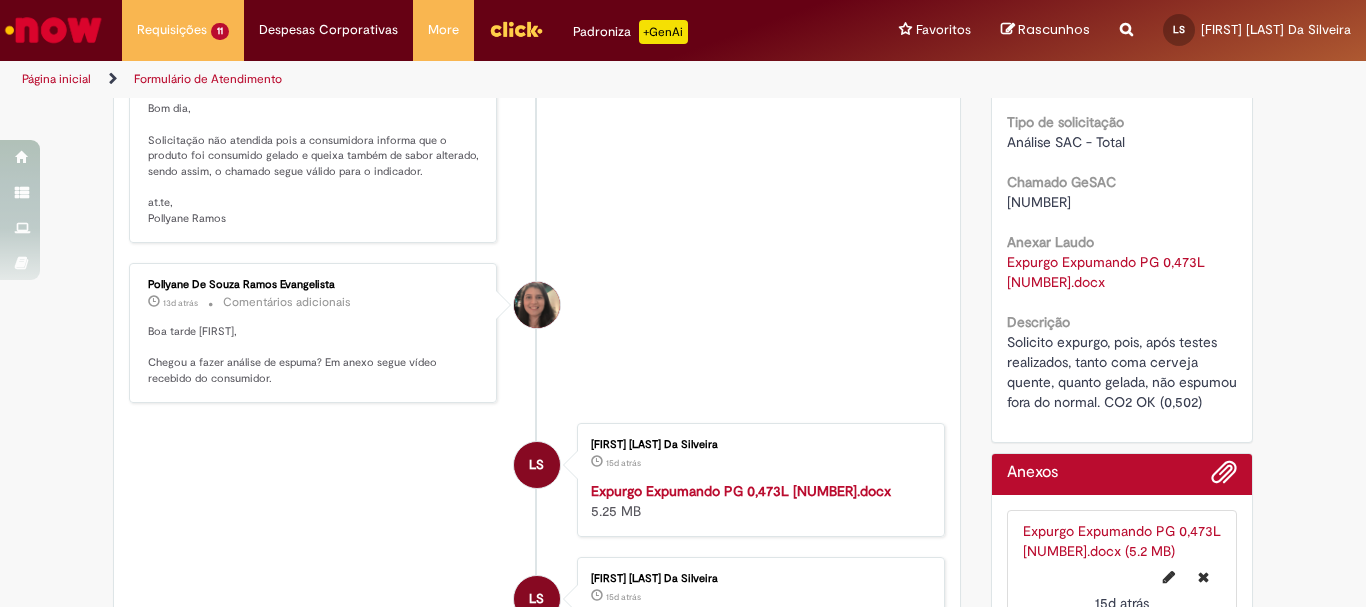 scroll, scrollTop: 0, scrollLeft: 0, axis: both 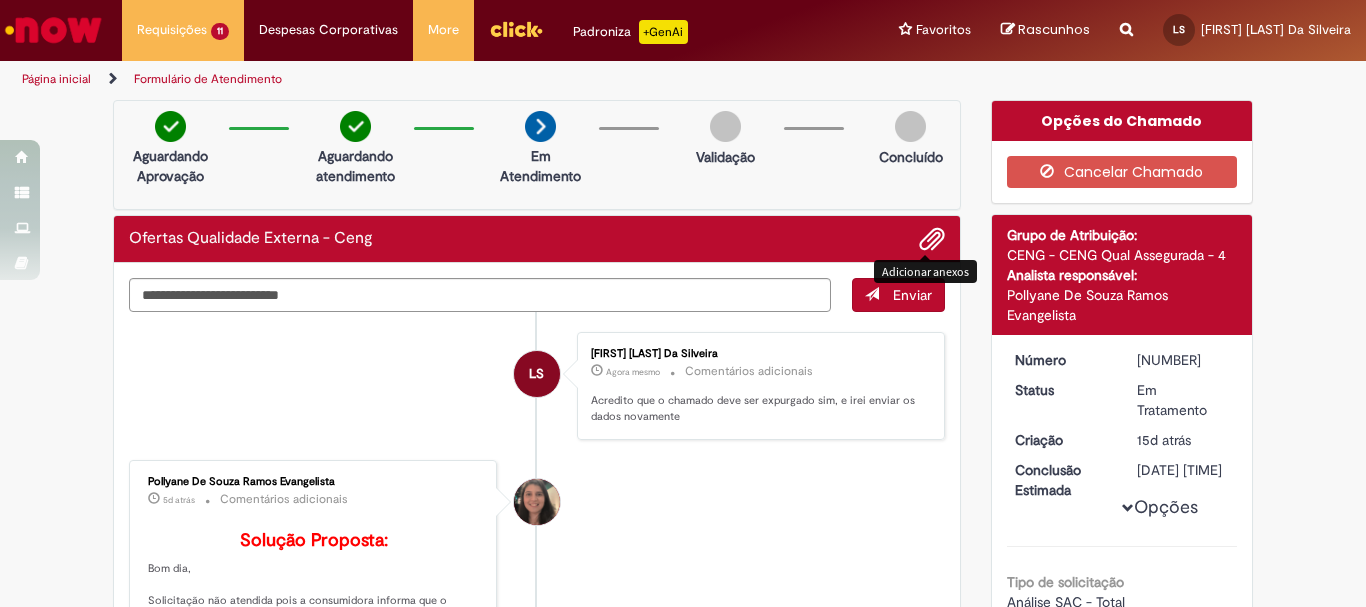 click at bounding box center [932, 240] 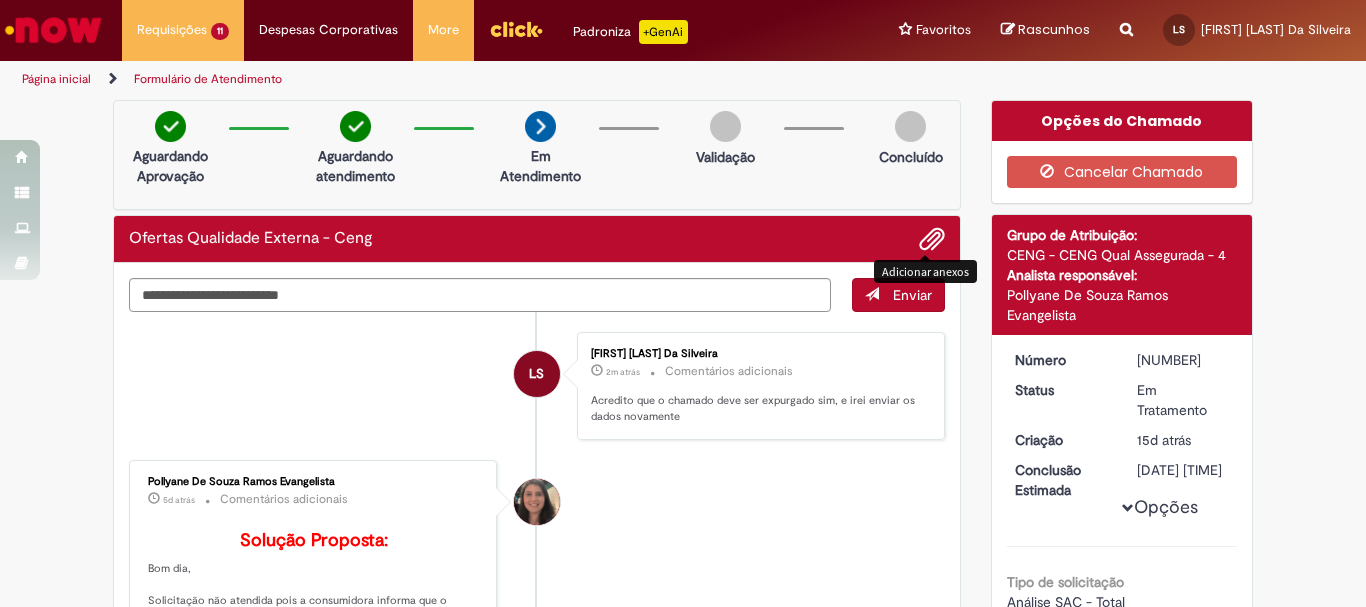 click at bounding box center (932, 240) 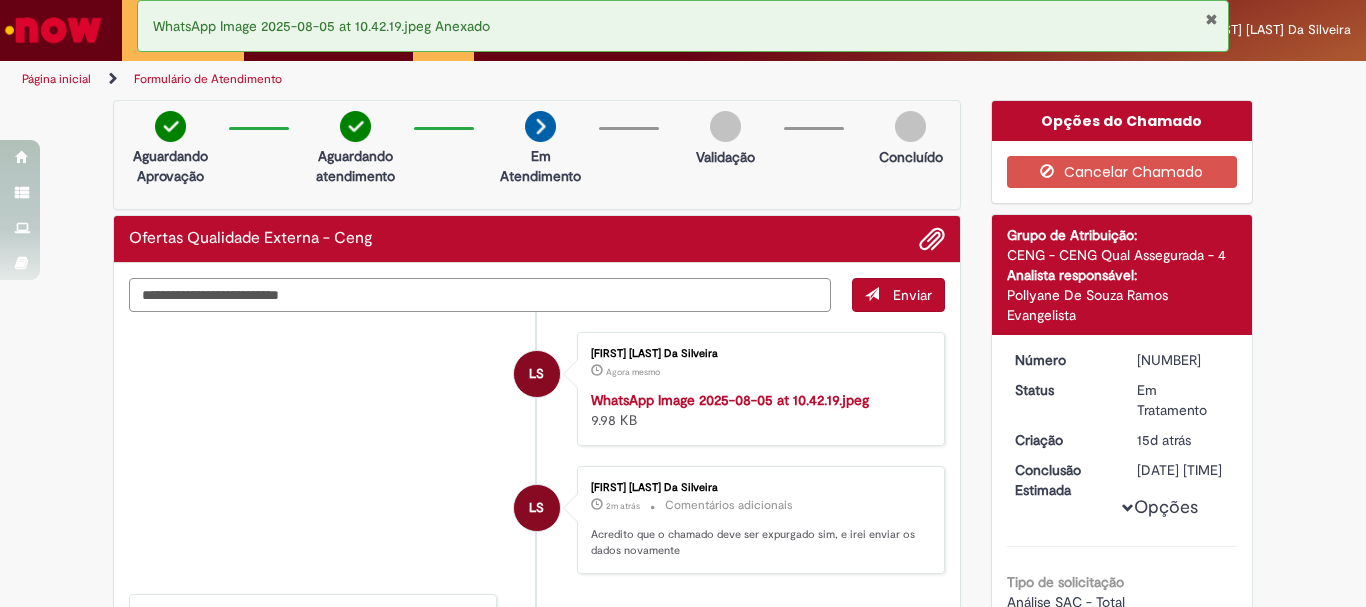 click at bounding box center (480, 295) 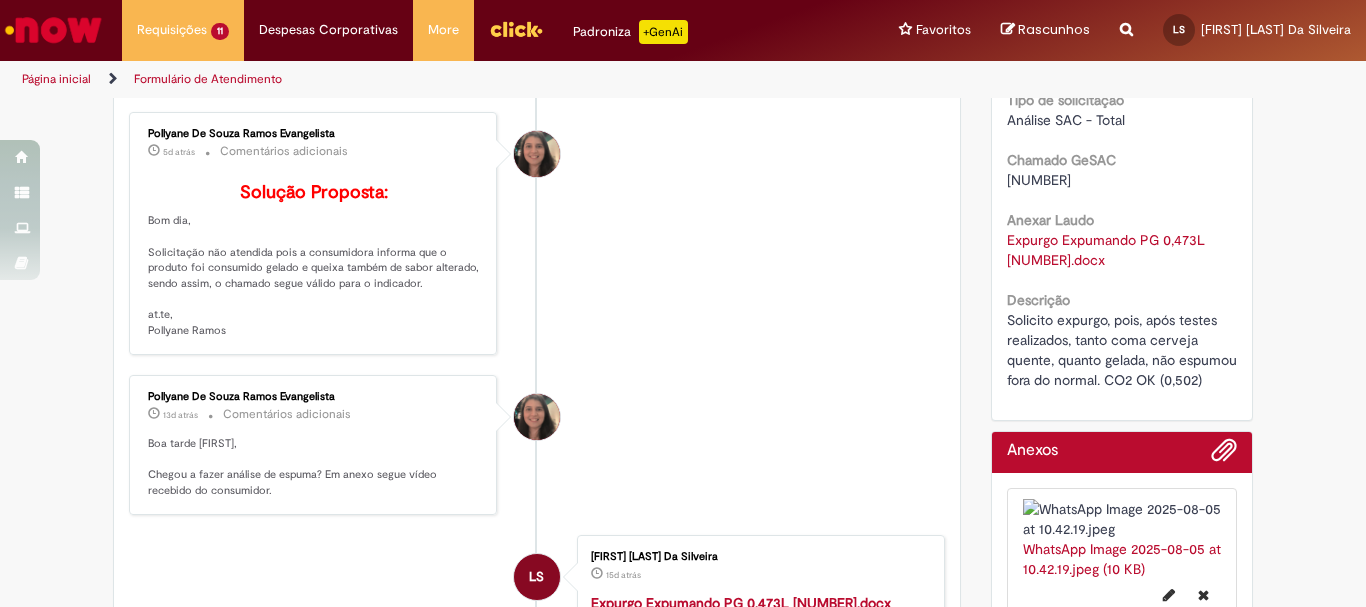 scroll, scrollTop: 0, scrollLeft: 0, axis: both 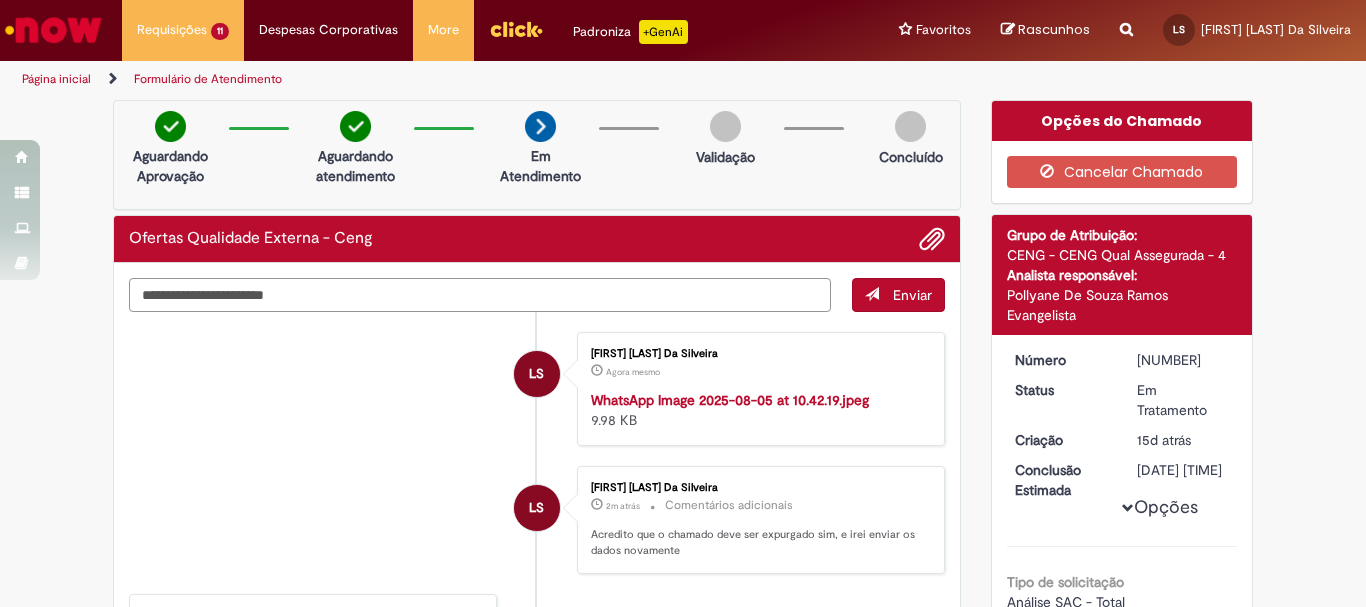 click on "**********" at bounding box center (480, 295) 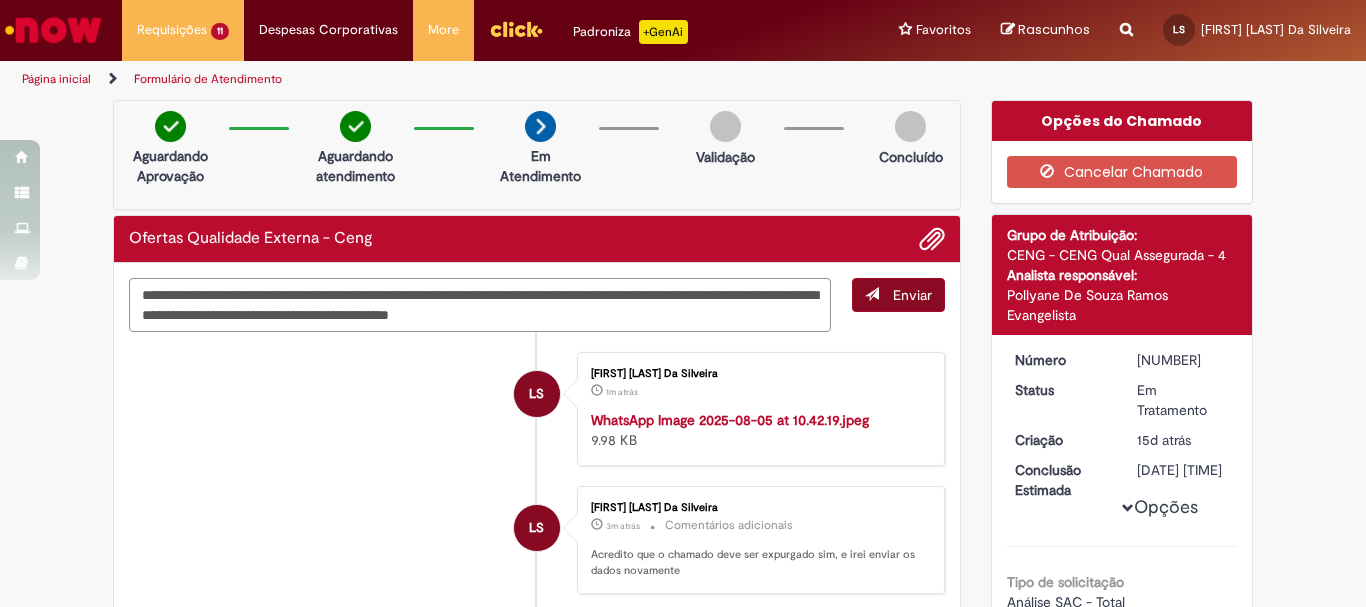 type on "**********" 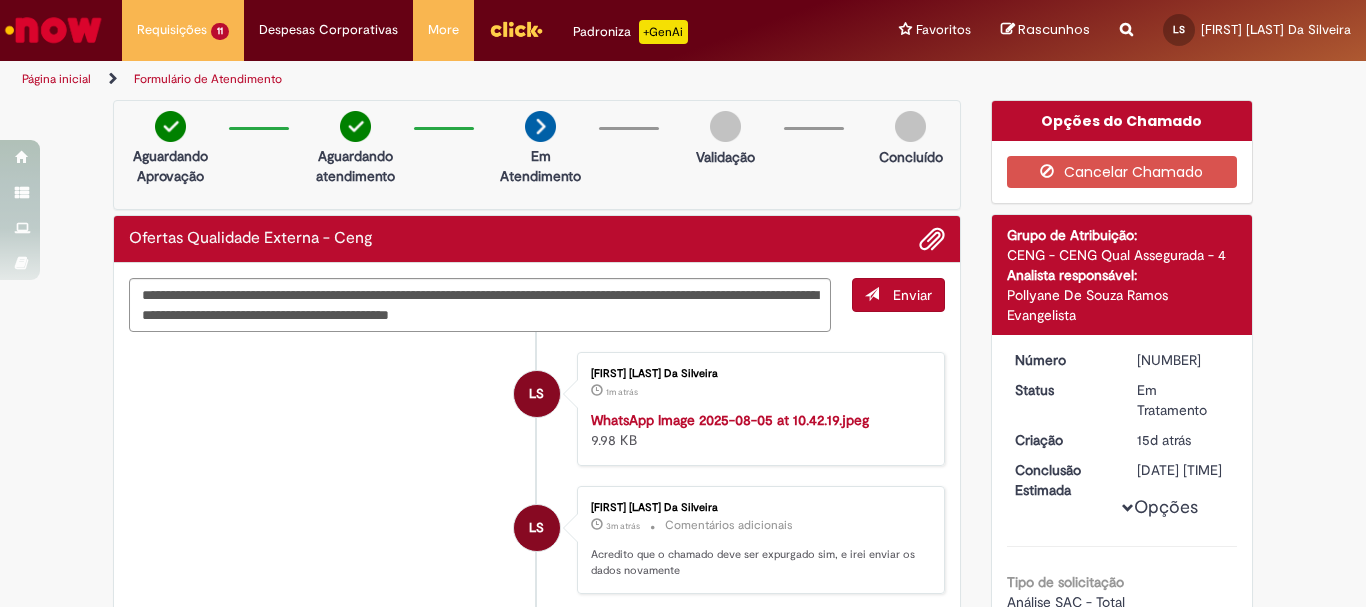 click on "Enviar" at bounding box center [912, 295] 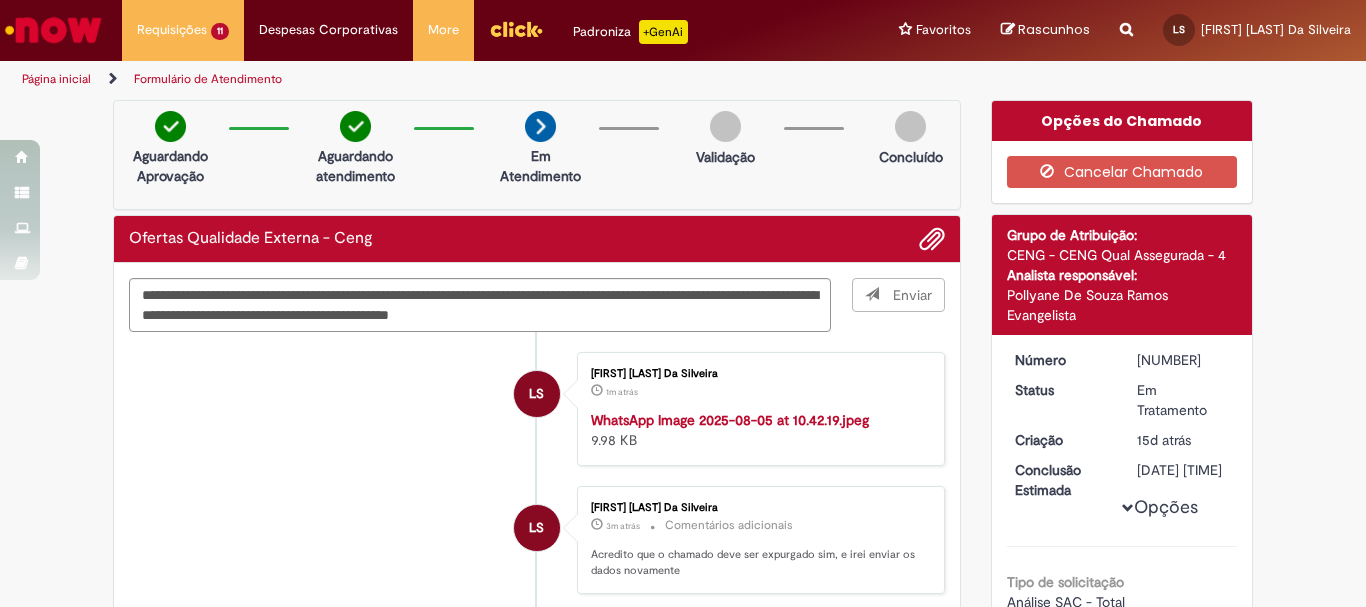 type 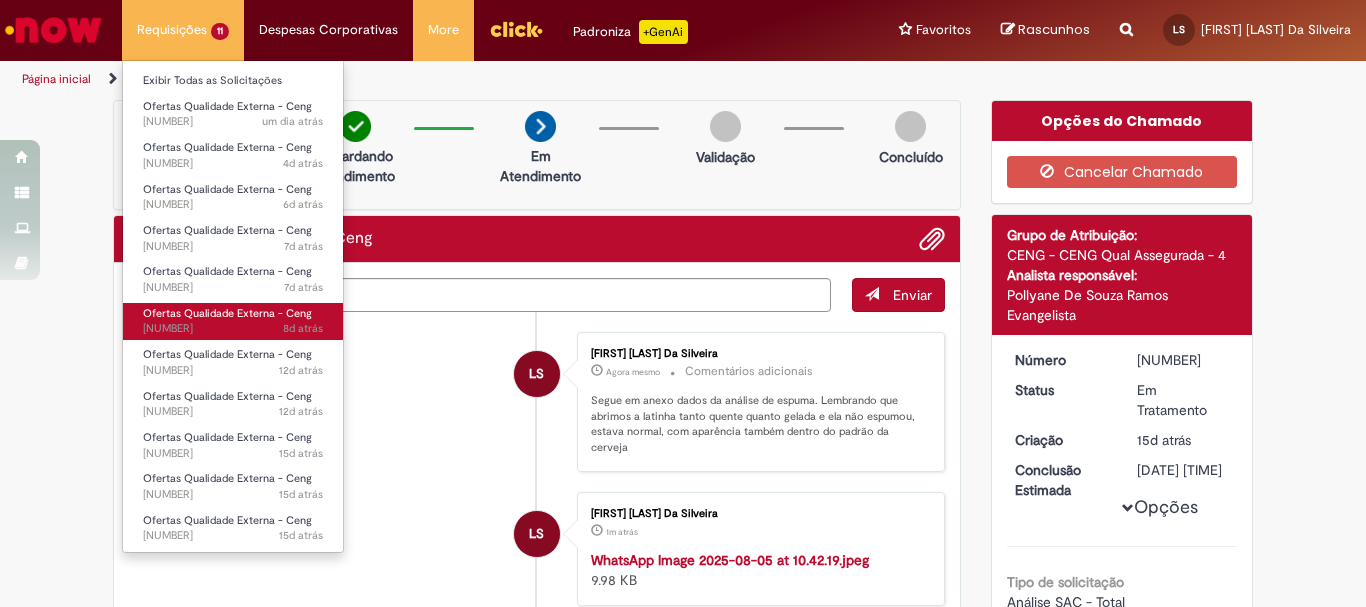 click on "Ofertas Qualidade Externa - Ceng" at bounding box center [227, 313] 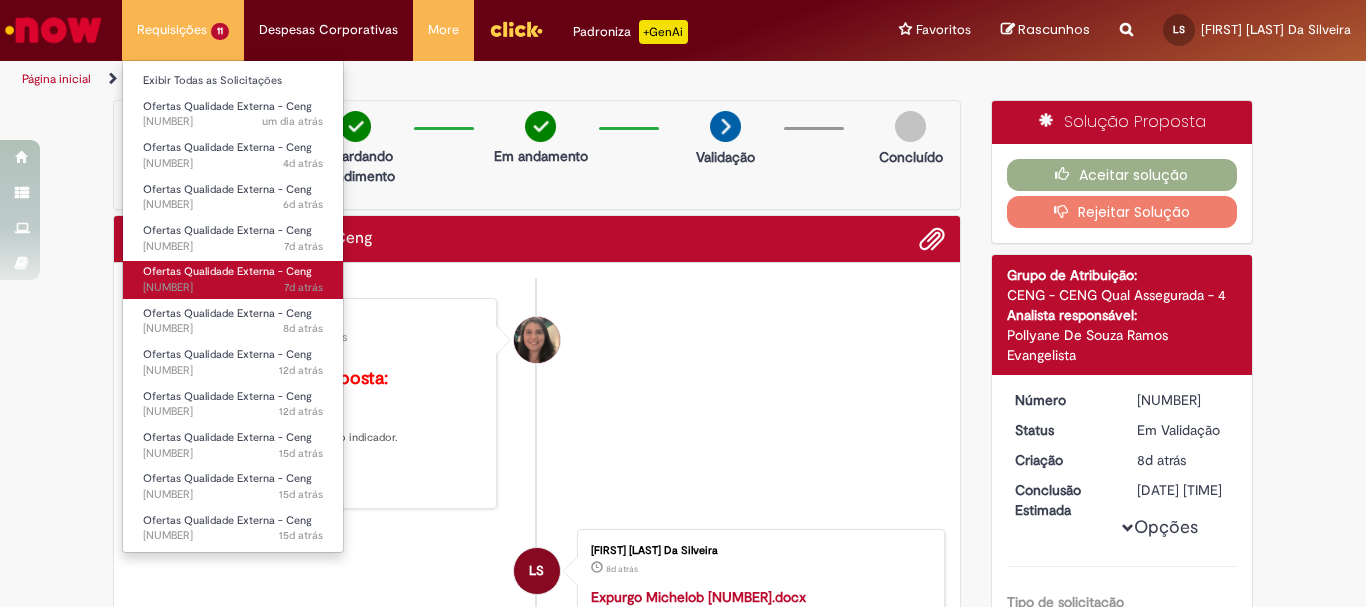 click on "7d atrás 7 dias atrás  [NUMBER]" at bounding box center (233, 288) 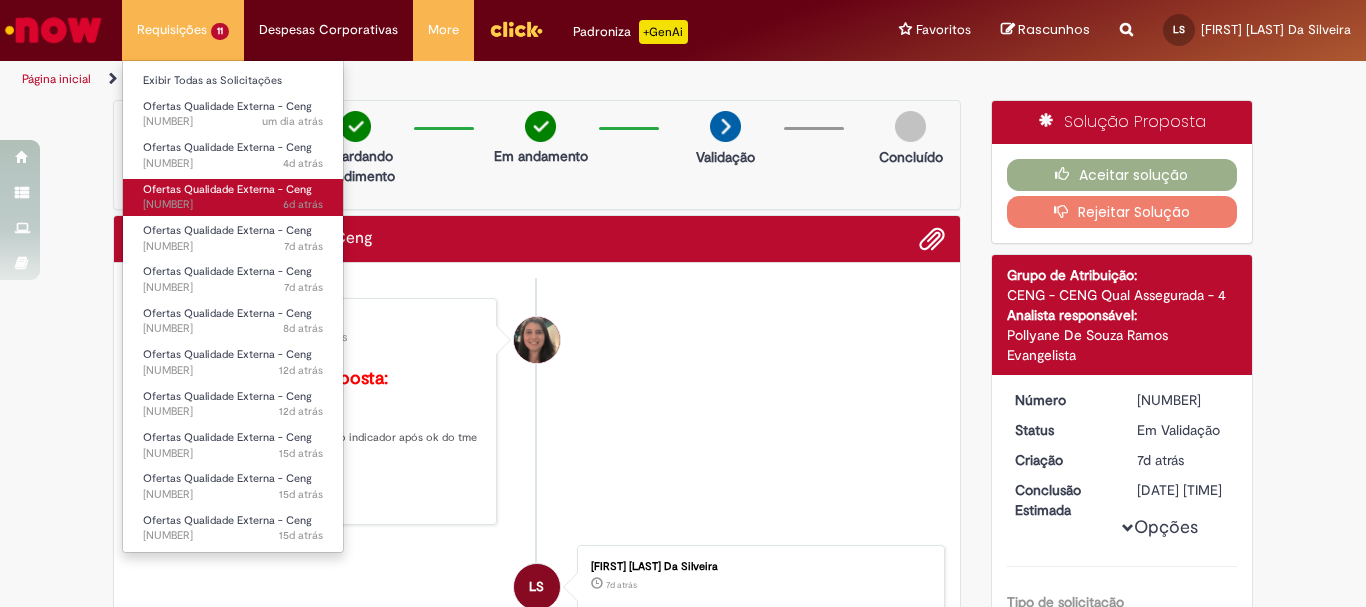 click on "6d atrás 6 dias atrás  [NUMBER]" at bounding box center (233, 205) 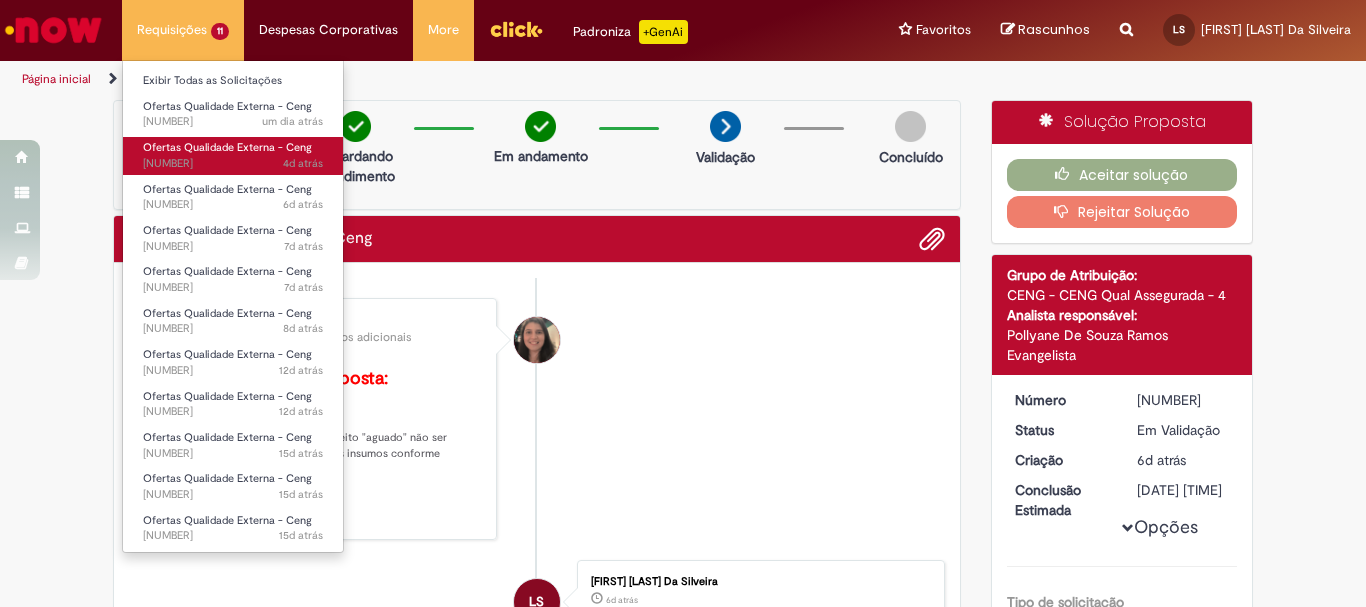 click on "4d atrás 4 dias atrás  [NUMBER]" at bounding box center (233, 164) 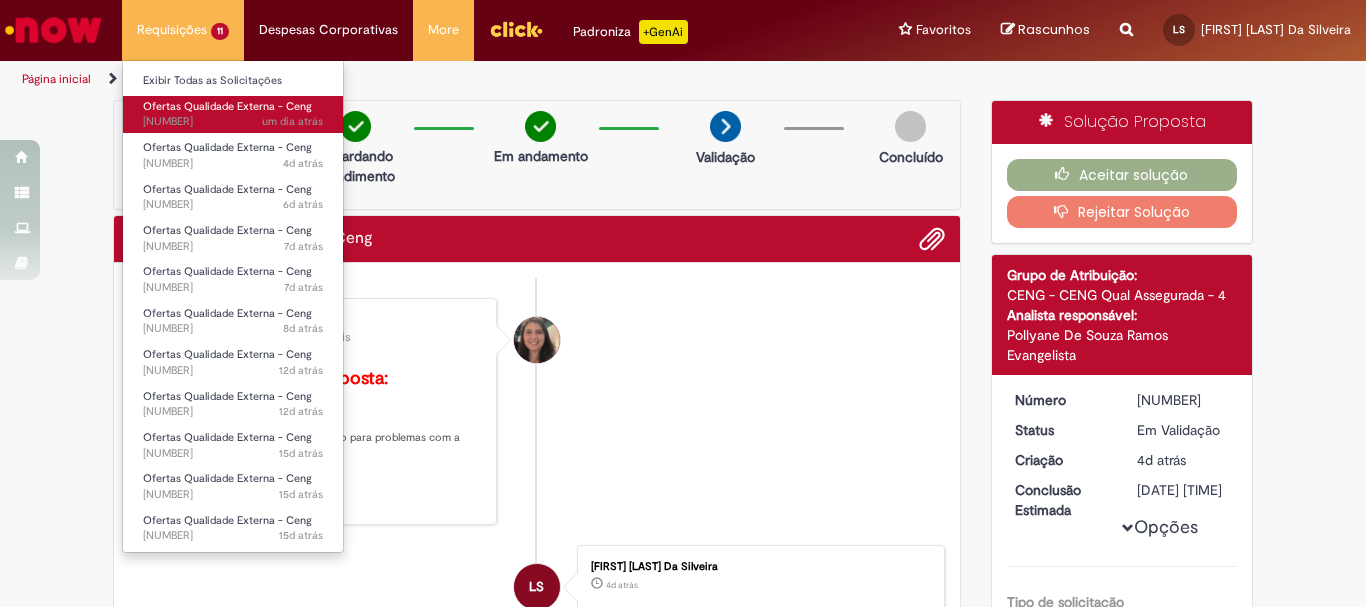 click on "um dia atrás um dia atrás  [NUMBER]" at bounding box center (233, 122) 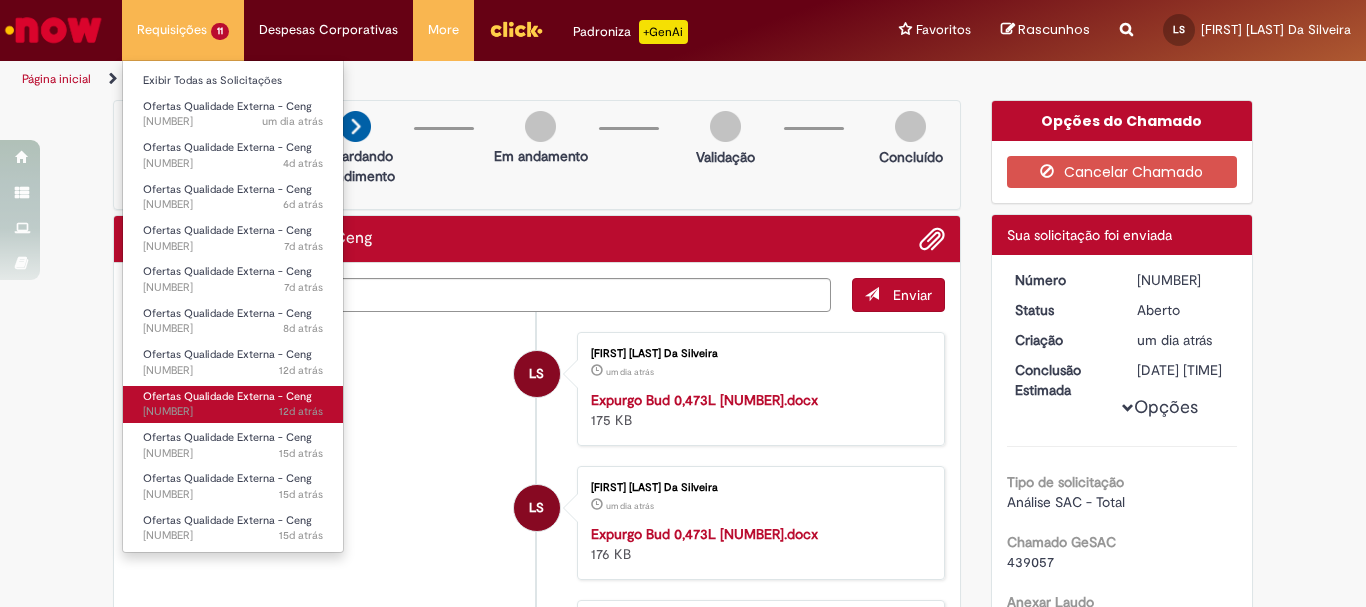 click on "12d atrás" at bounding box center (301, 411) 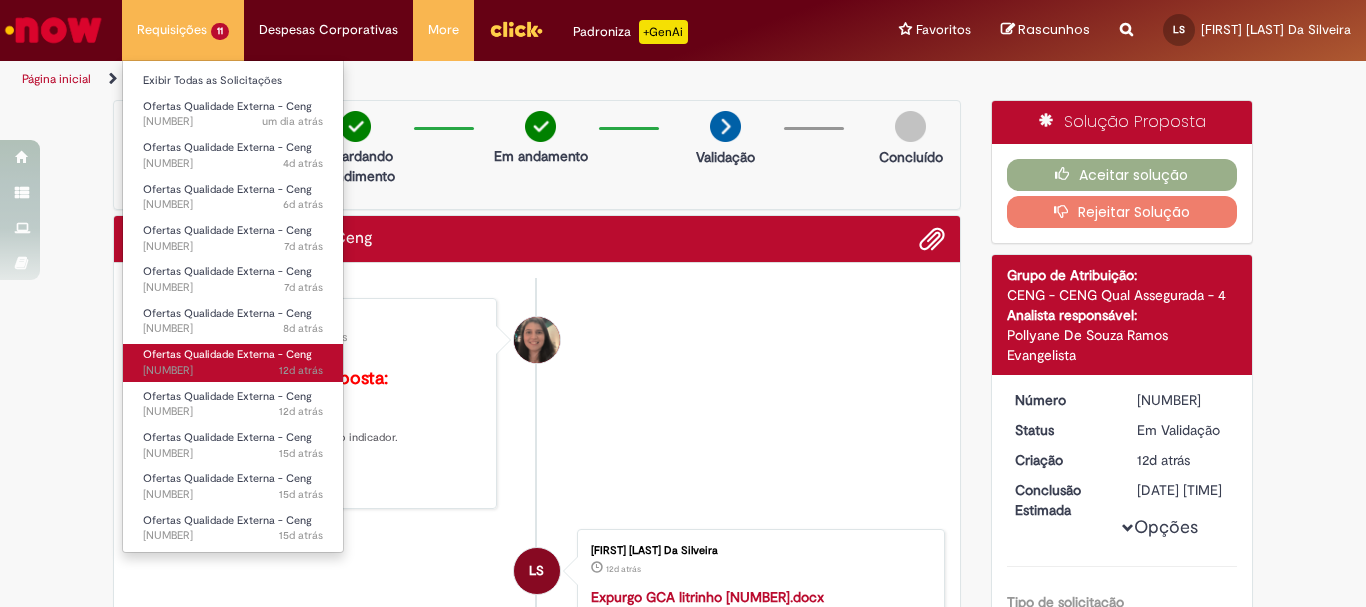 click on "Ofertas Qualidade Externa - Ceng" at bounding box center (227, 354) 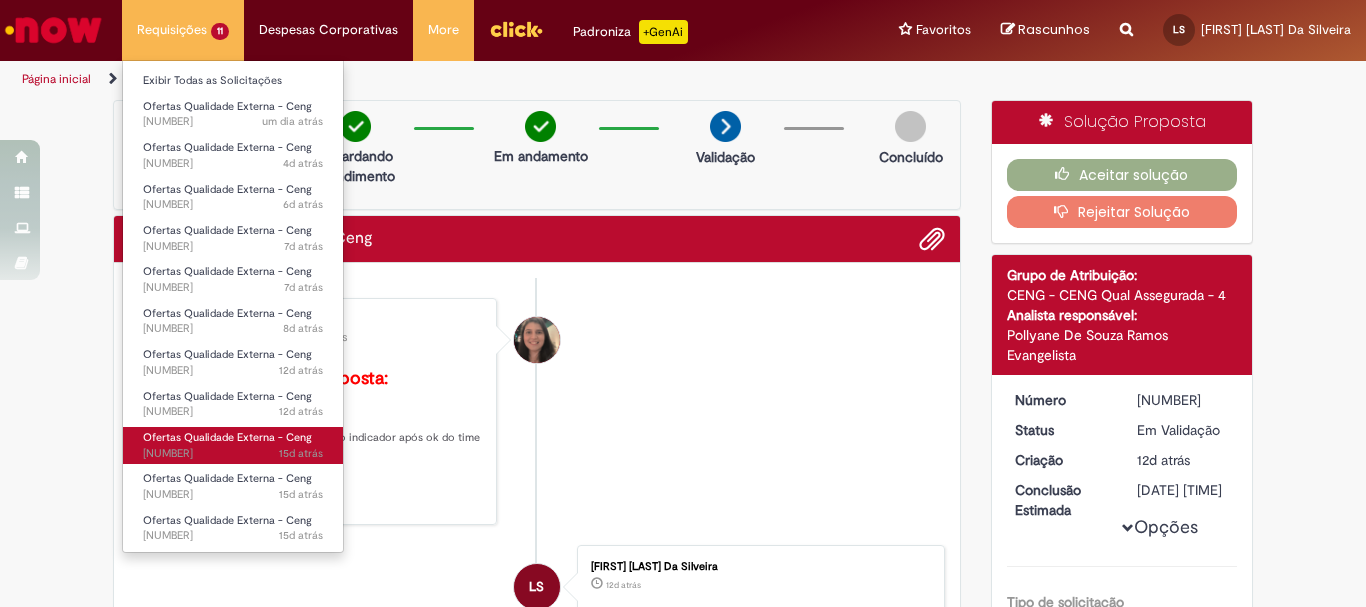 click on "15d atrás 15 dias atrás  [NUMBER]" at bounding box center (233, 454) 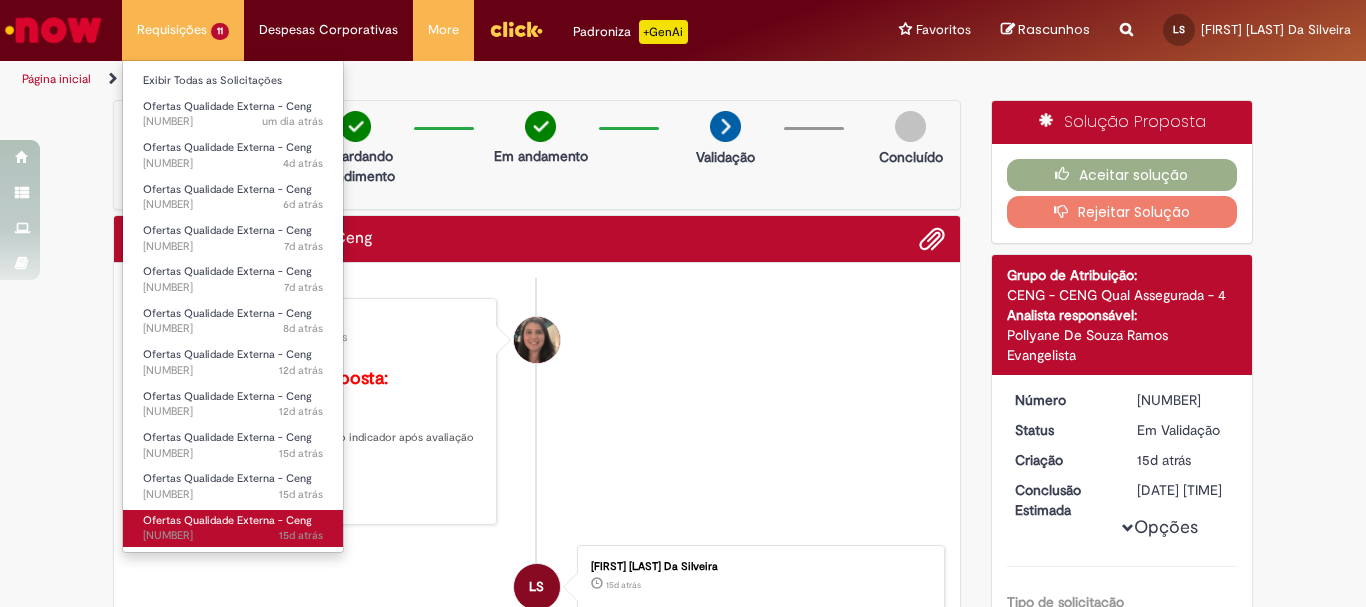 click on "15d atrás 15 dias atrás  [NUMBER]" at bounding box center (233, 536) 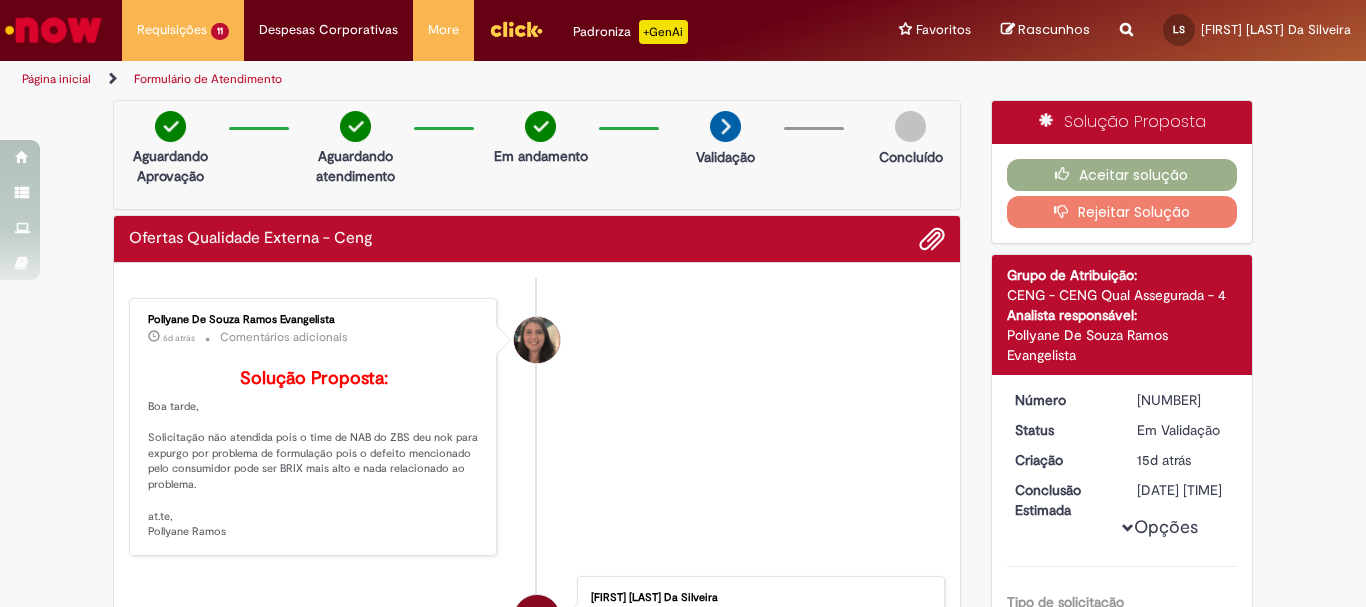 click on "Rejeitar Solução" at bounding box center [1122, 212] 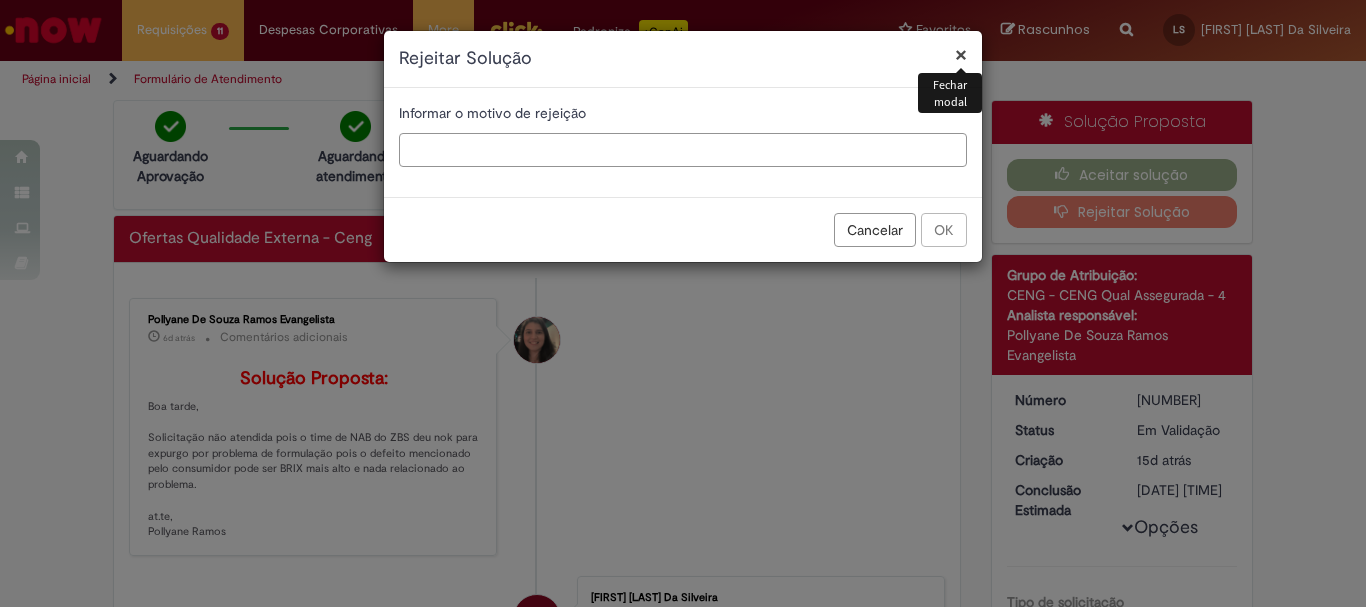 click at bounding box center (683, 150) 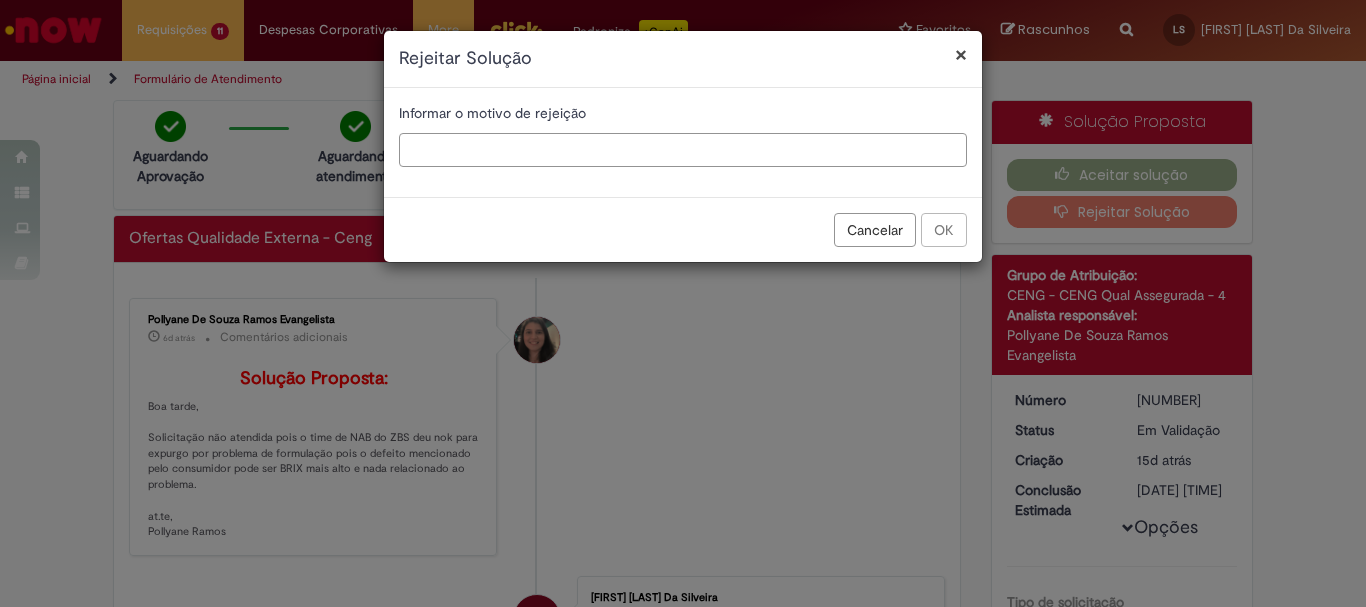 type on "*" 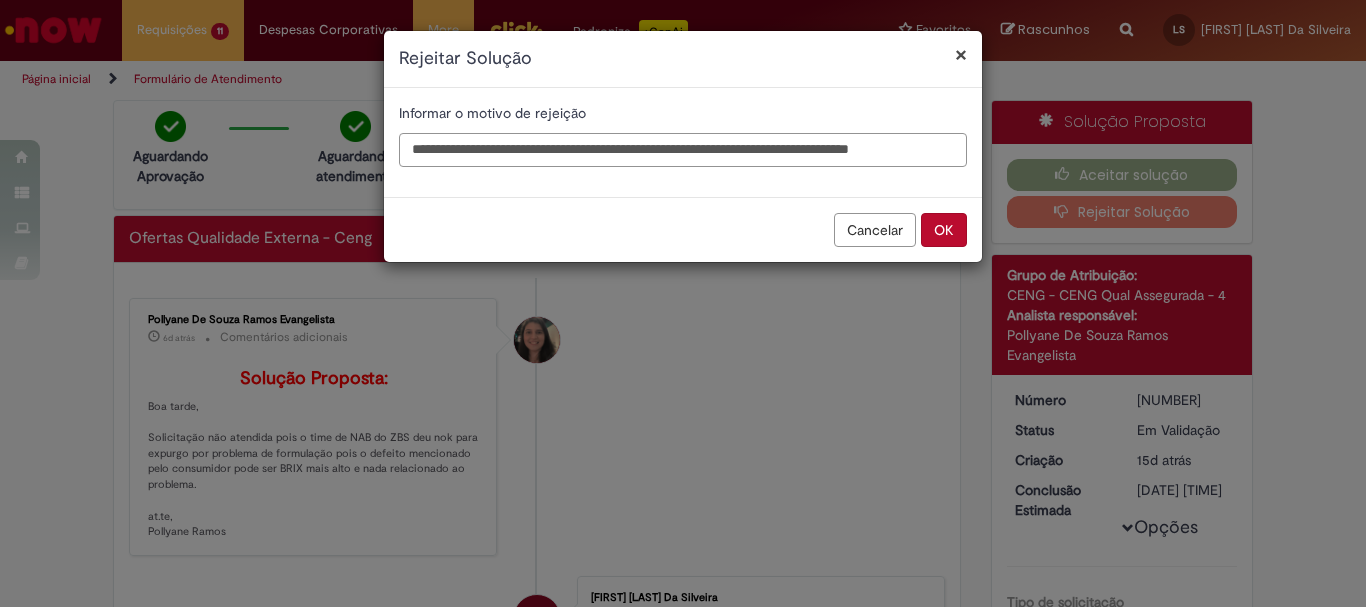 scroll, scrollTop: 0, scrollLeft: 14, axis: horizontal 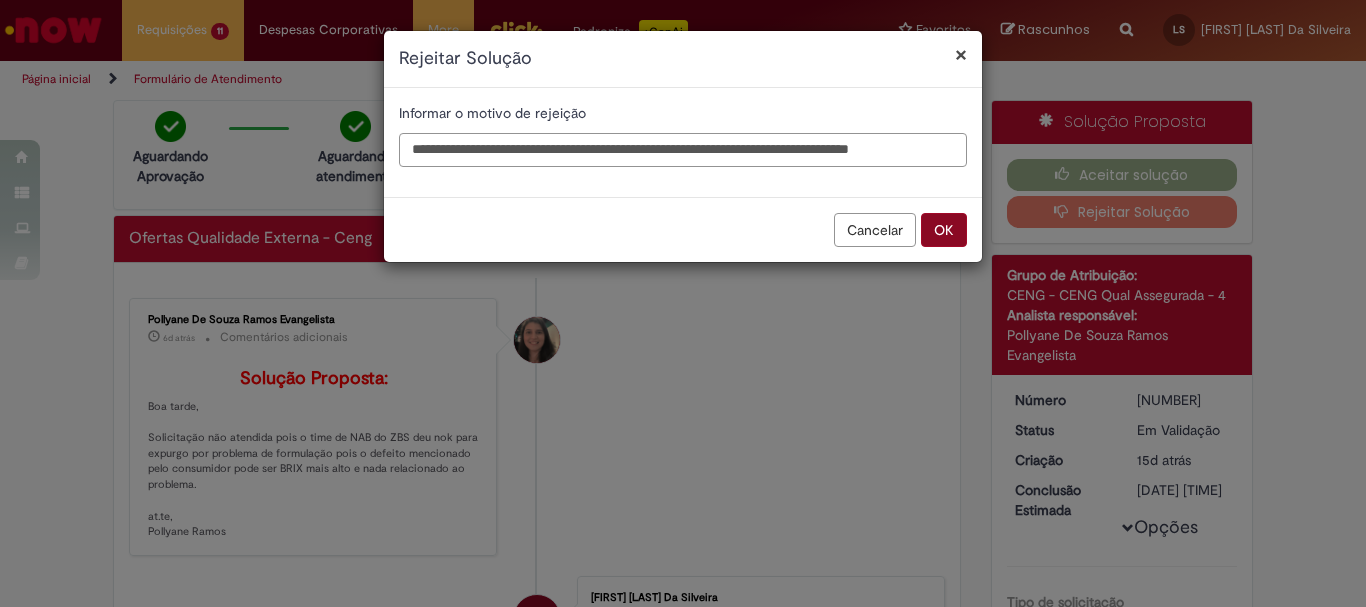 type on "**********" 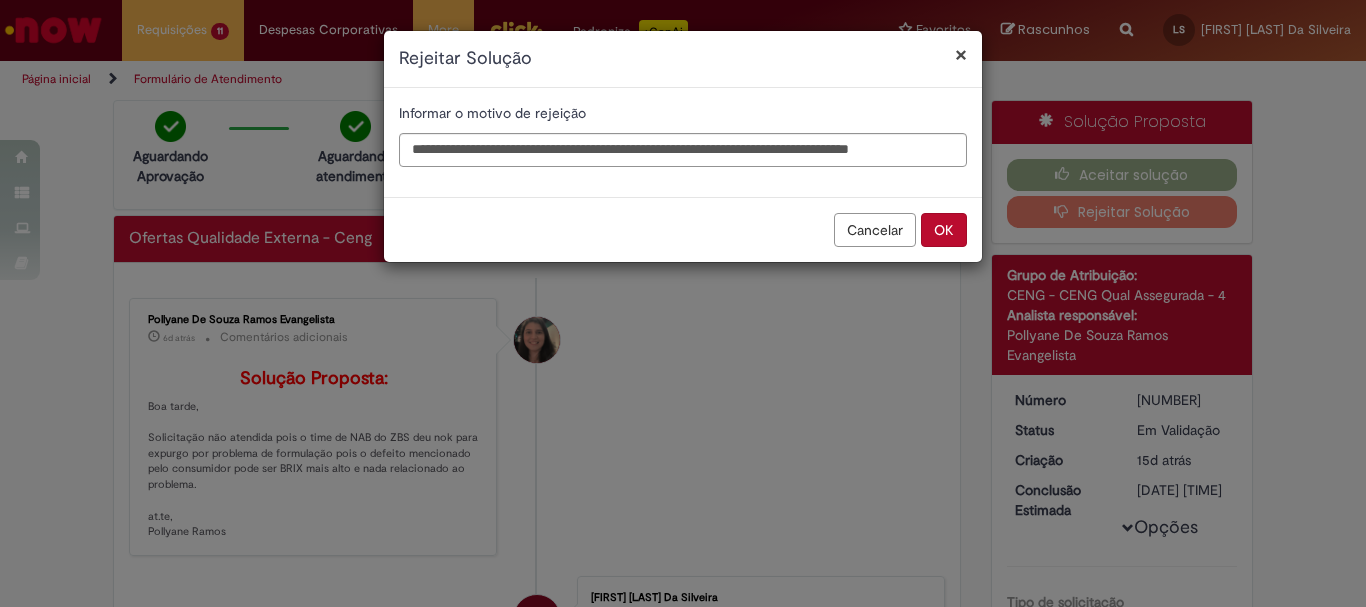 scroll, scrollTop: 0, scrollLeft: 0, axis: both 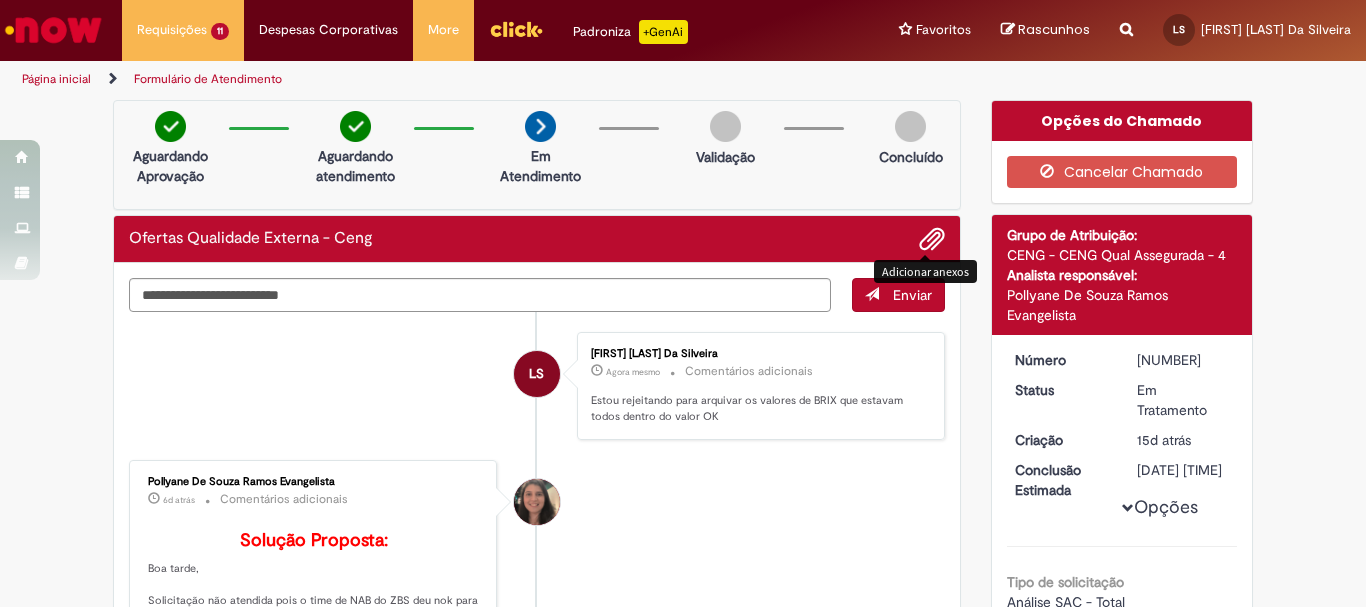 click at bounding box center [932, 240] 